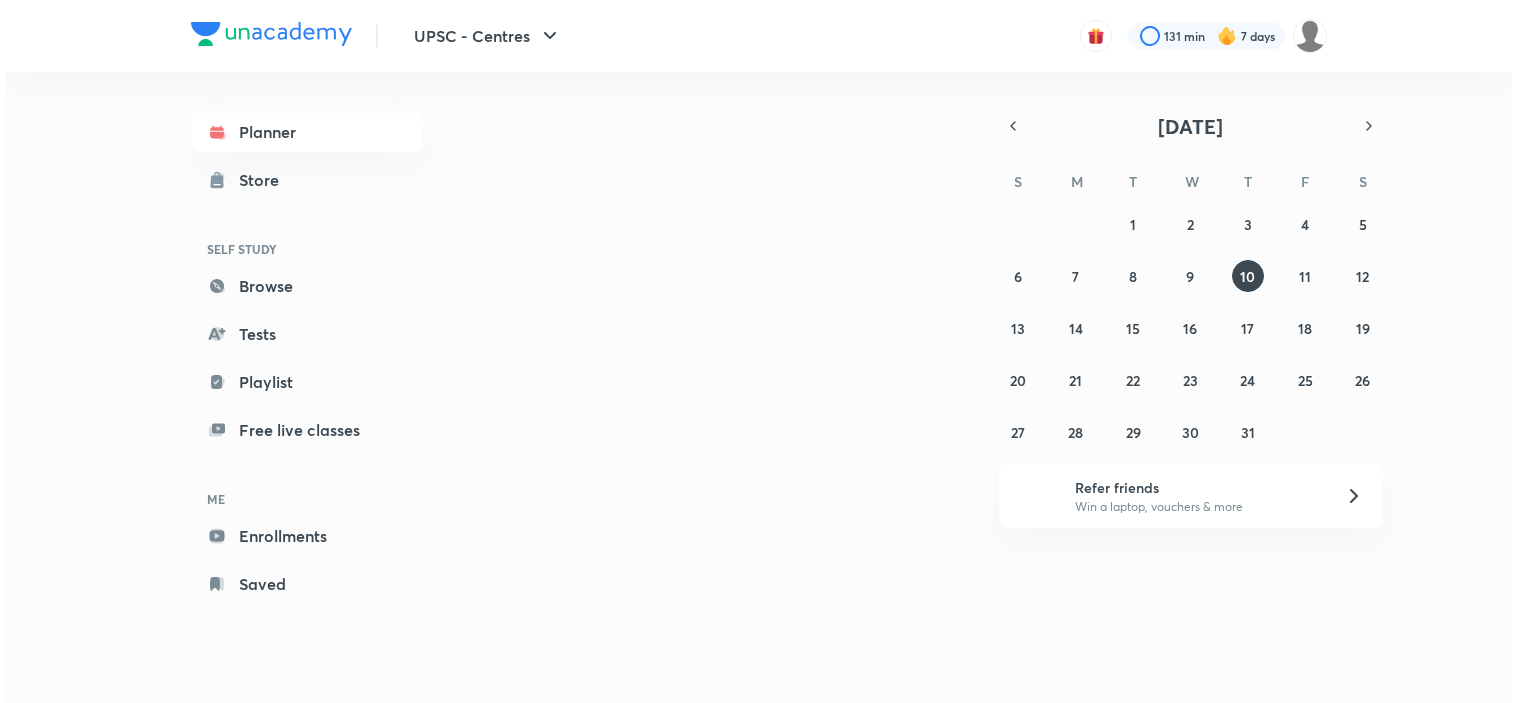 scroll, scrollTop: 0, scrollLeft: 0, axis: both 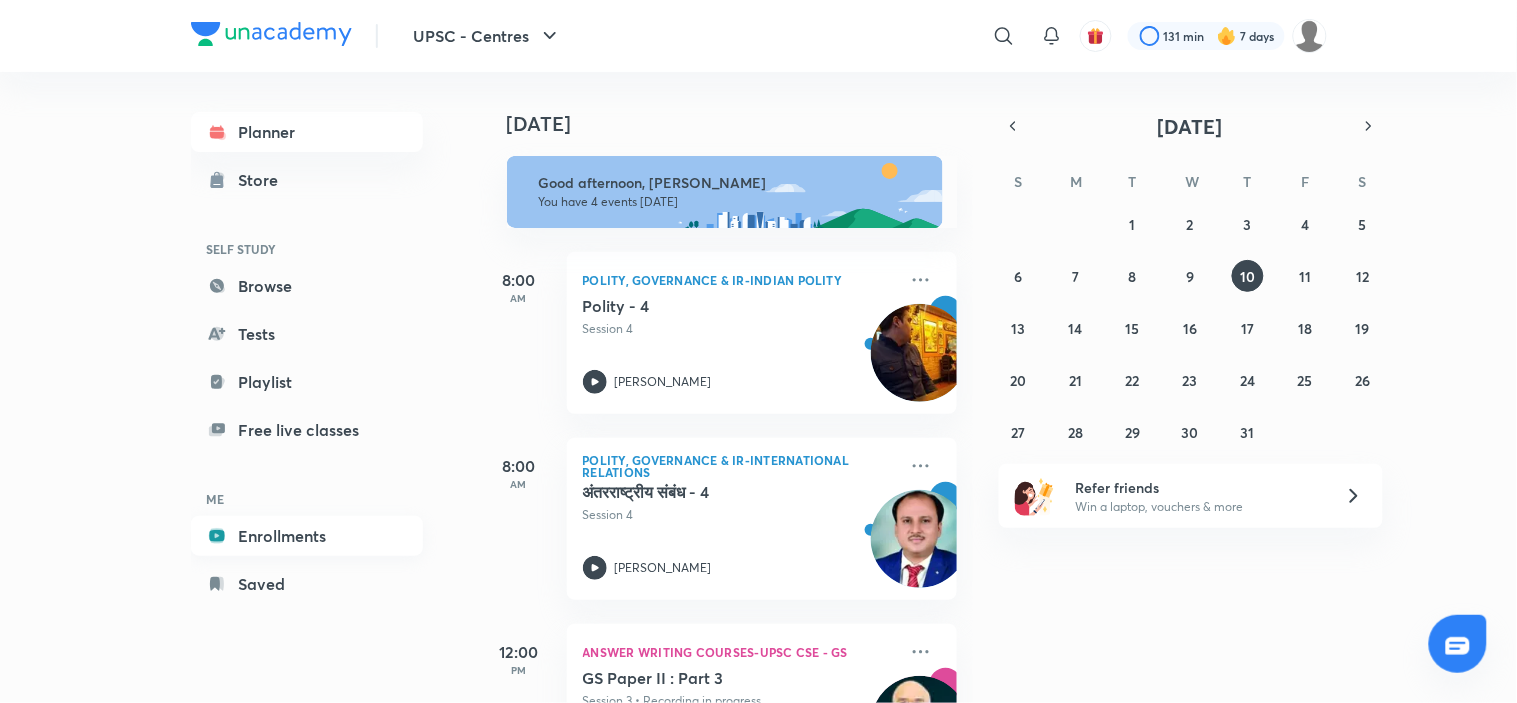 click on "Enrollments" at bounding box center [307, 536] 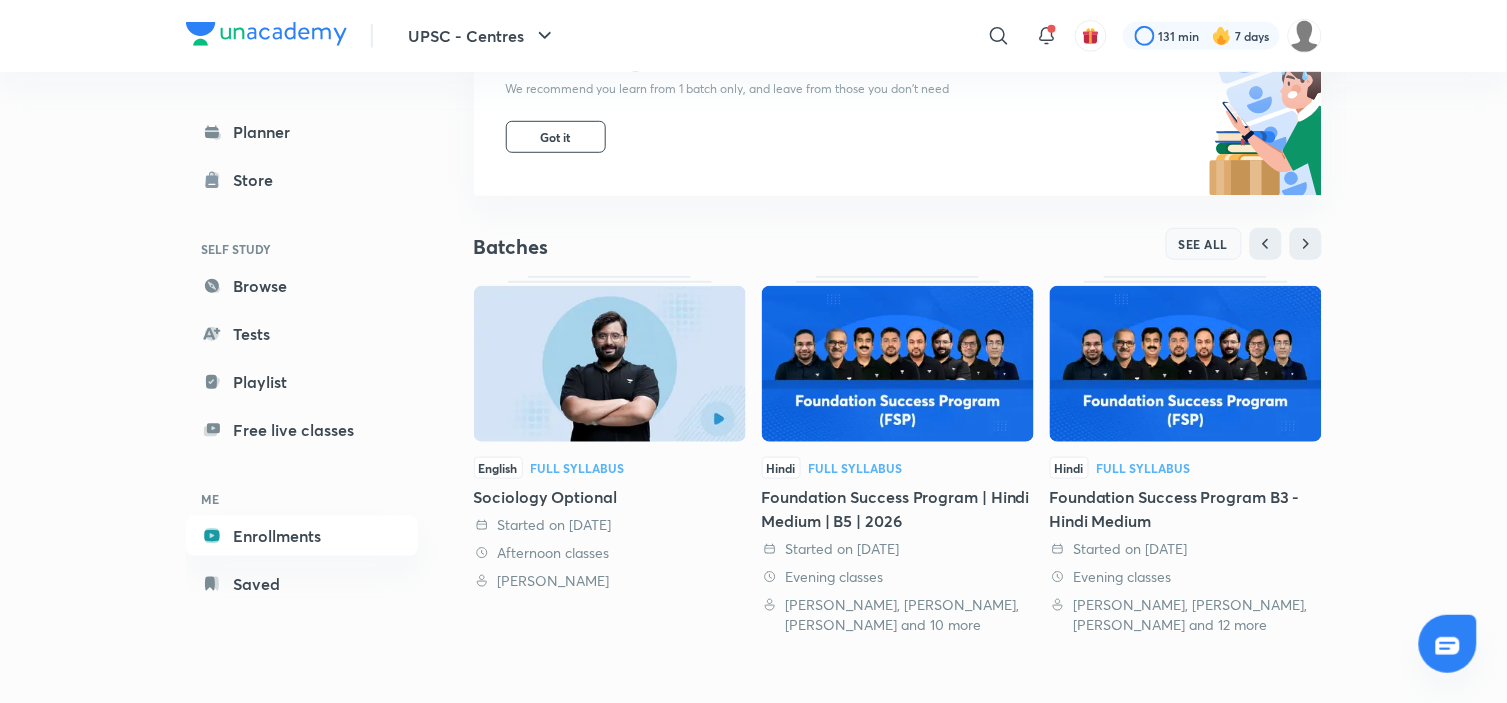 scroll, scrollTop: 111, scrollLeft: 0, axis: vertical 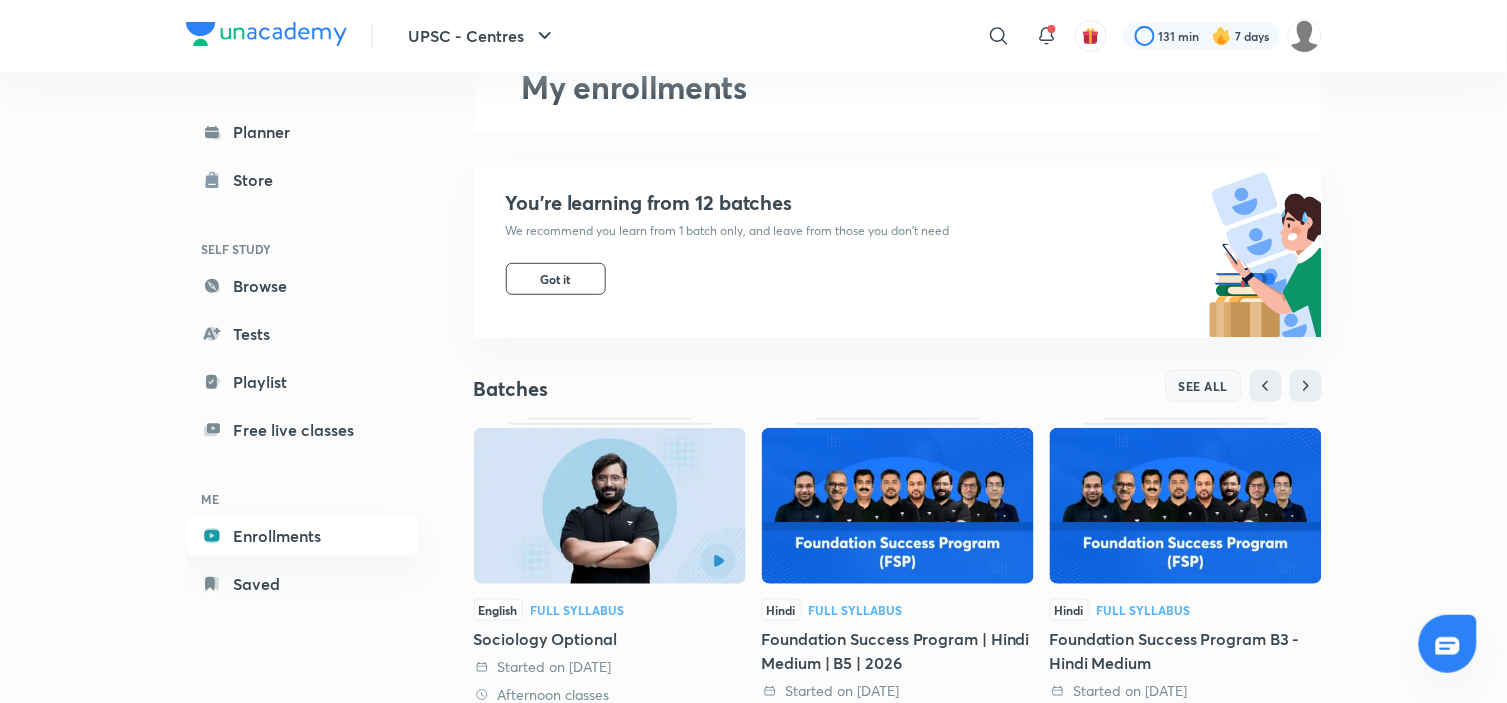 click on "SEE ALL" at bounding box center [1204, 386] 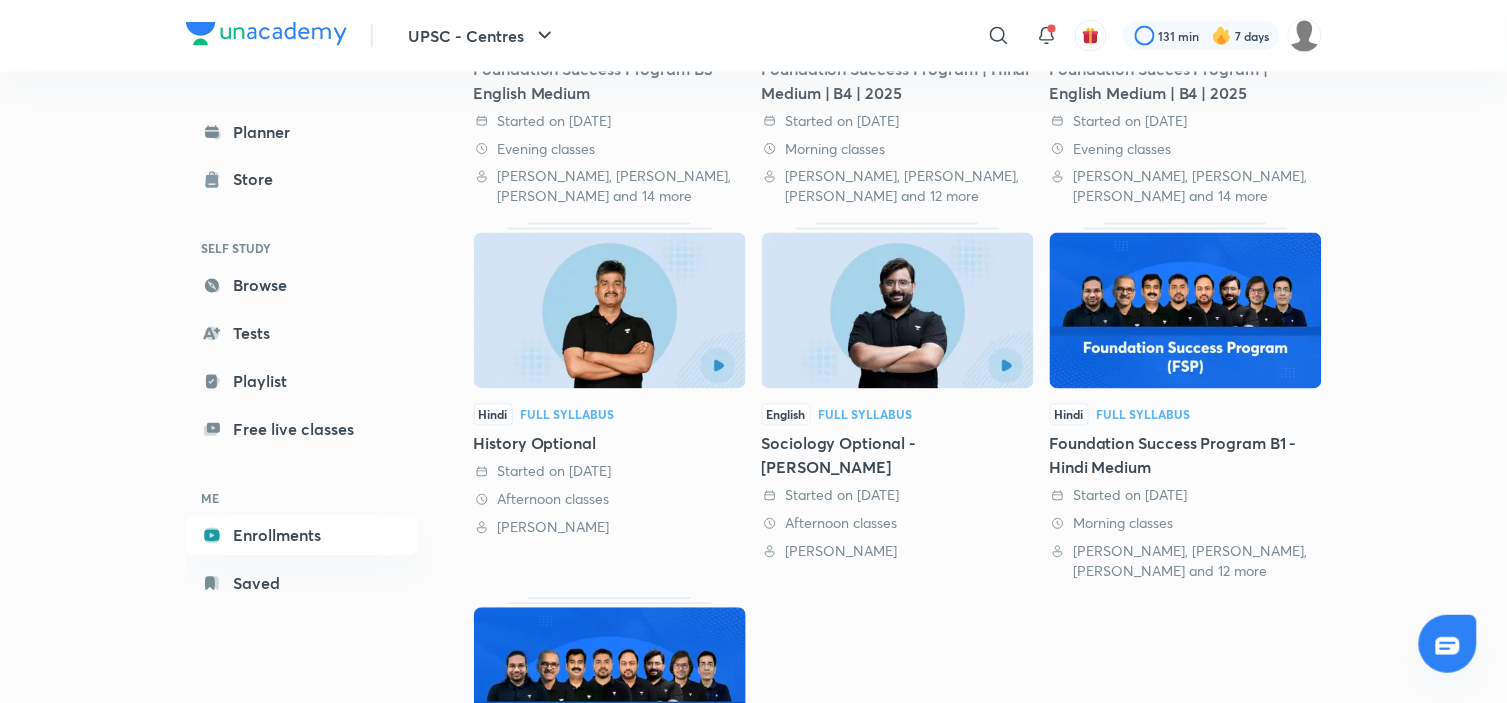 scroll, scrollTop: 790, scrollLeft: 0, axis: vertical 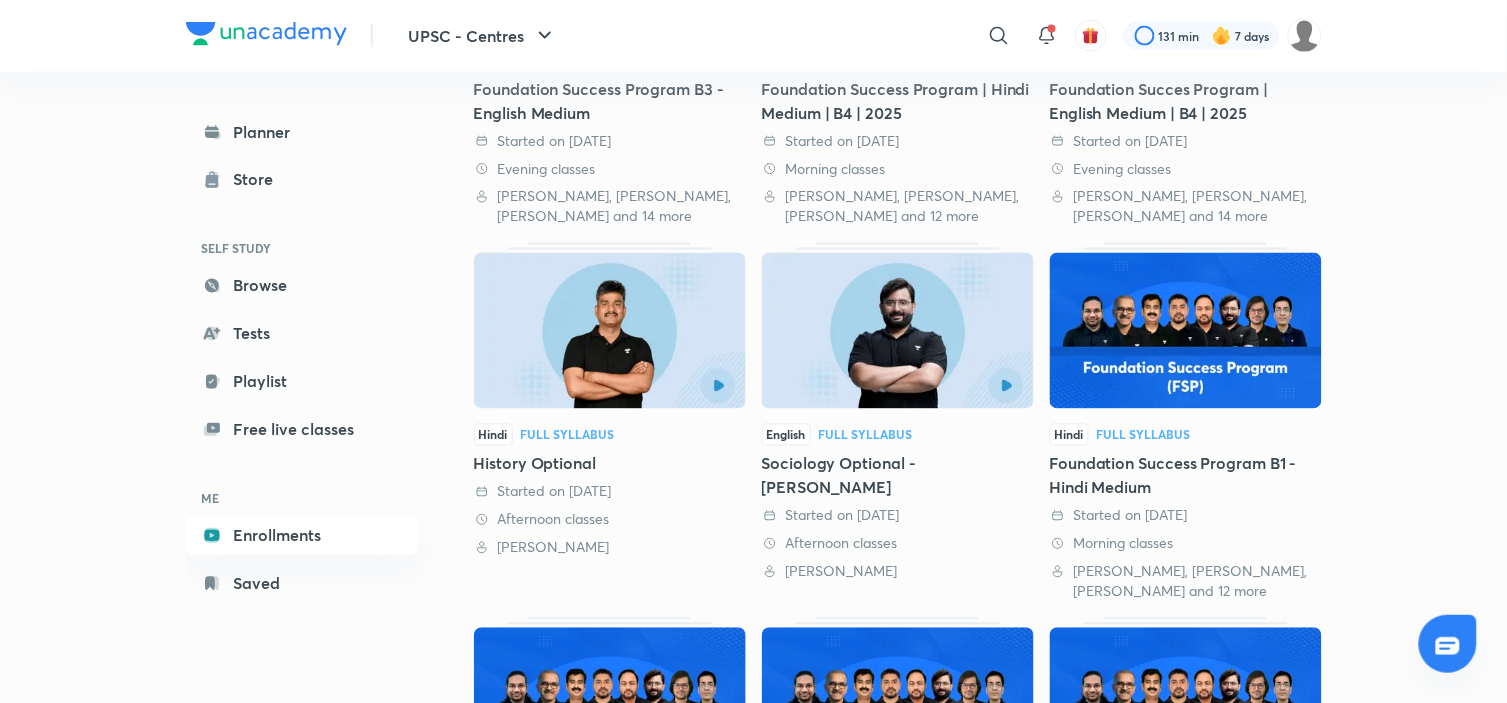 click at bounding box center [898, 331] 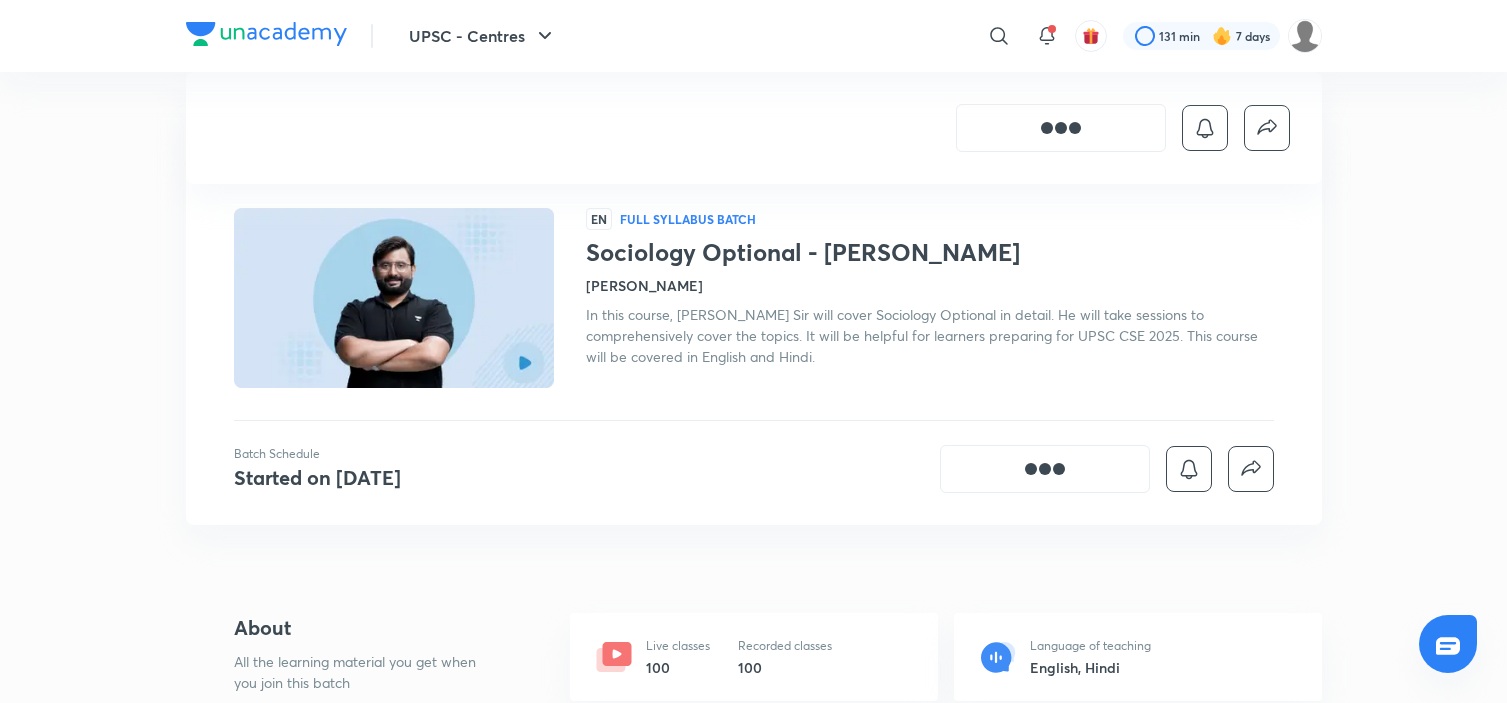 scroll, scrollTop: 1111, scrollLeft: 0, axis: vertical 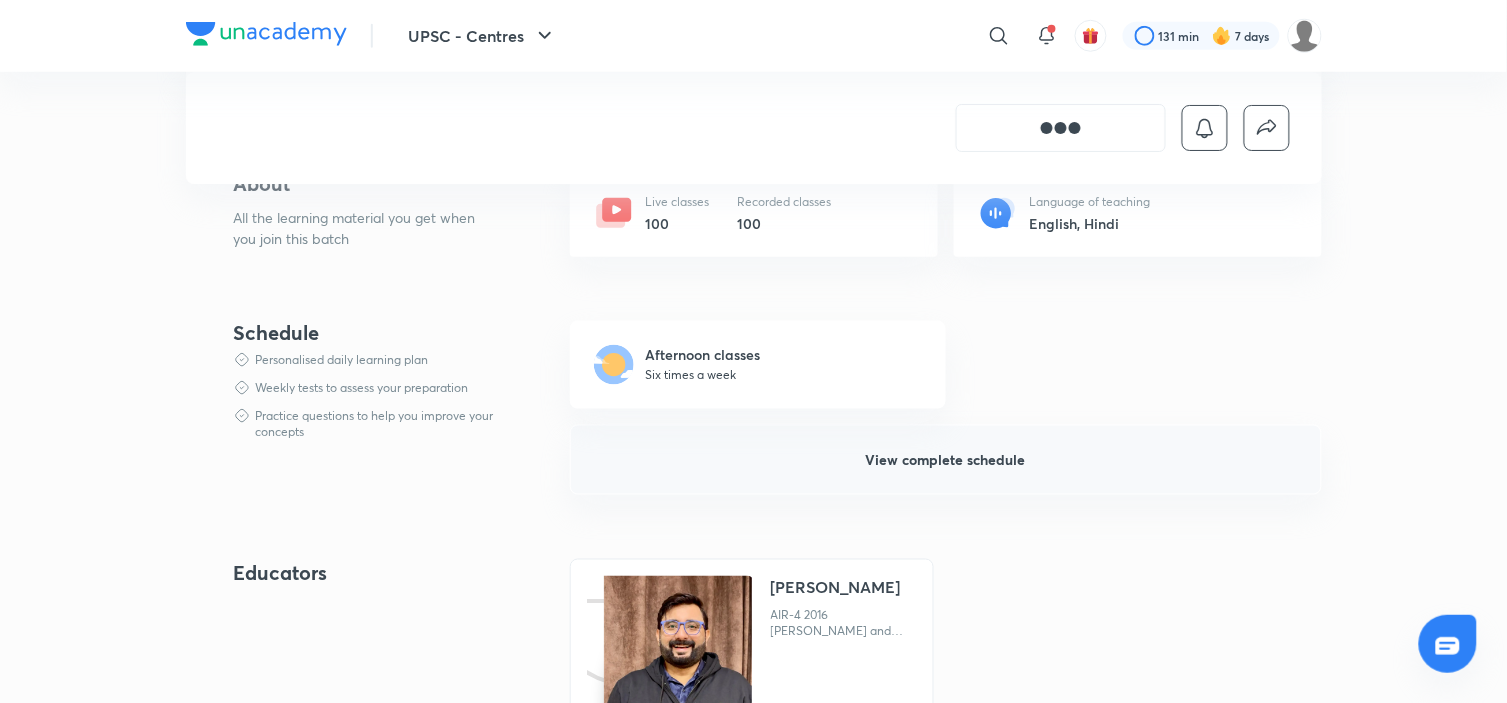 click on "View complete schedule" at bounding box center (946, 460) 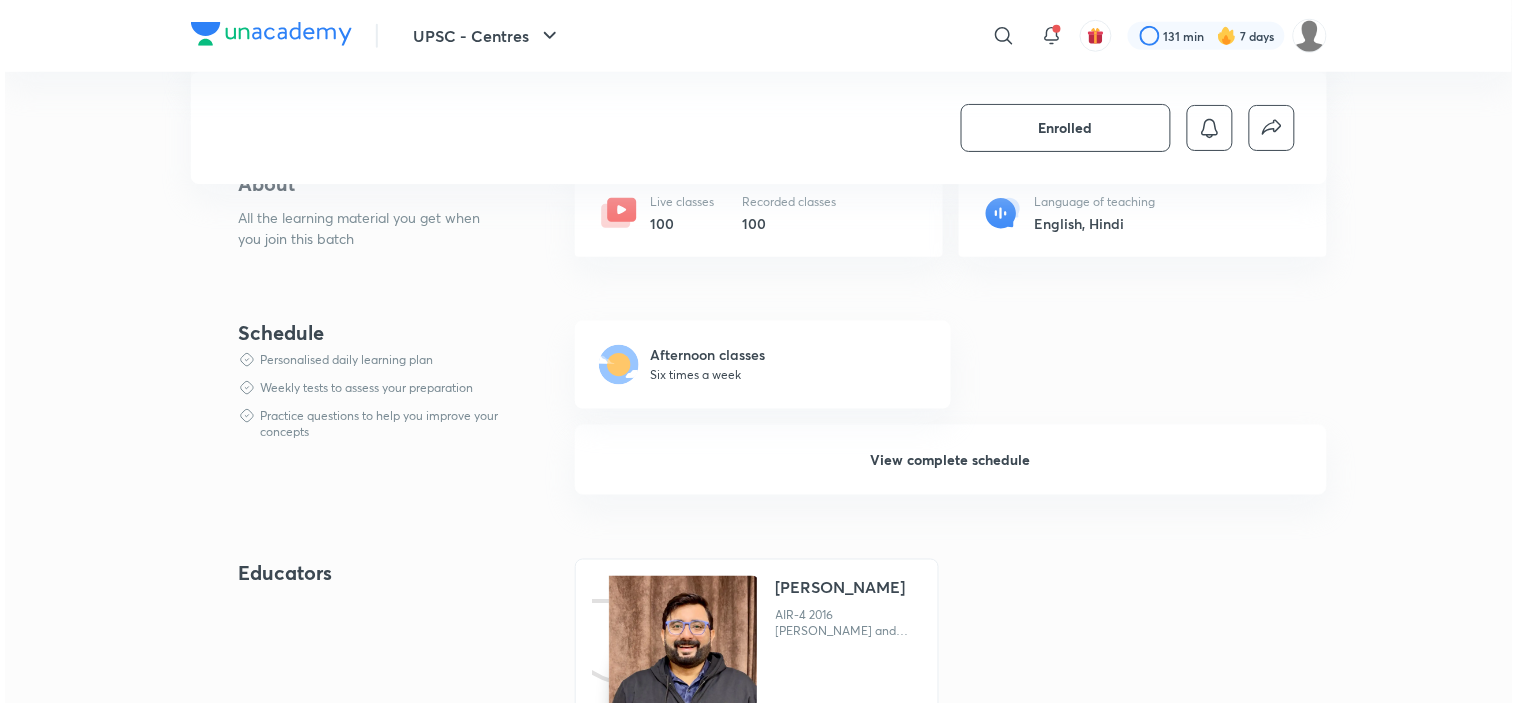 scroll, scrollTop: 0, scrollLeft: 0, axis: both 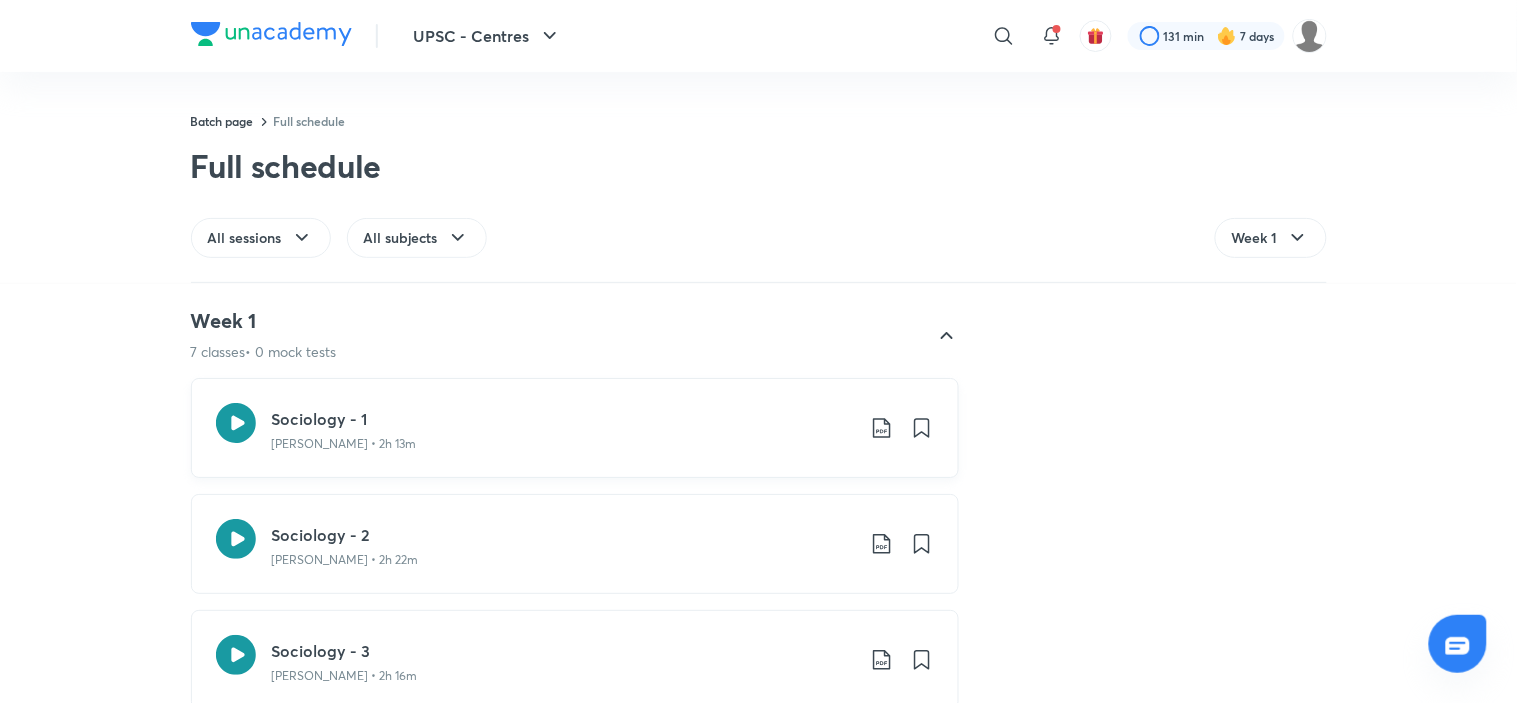 click on "Apurva Mehrotra • 2h 13m" at bounding box center [563, 444] 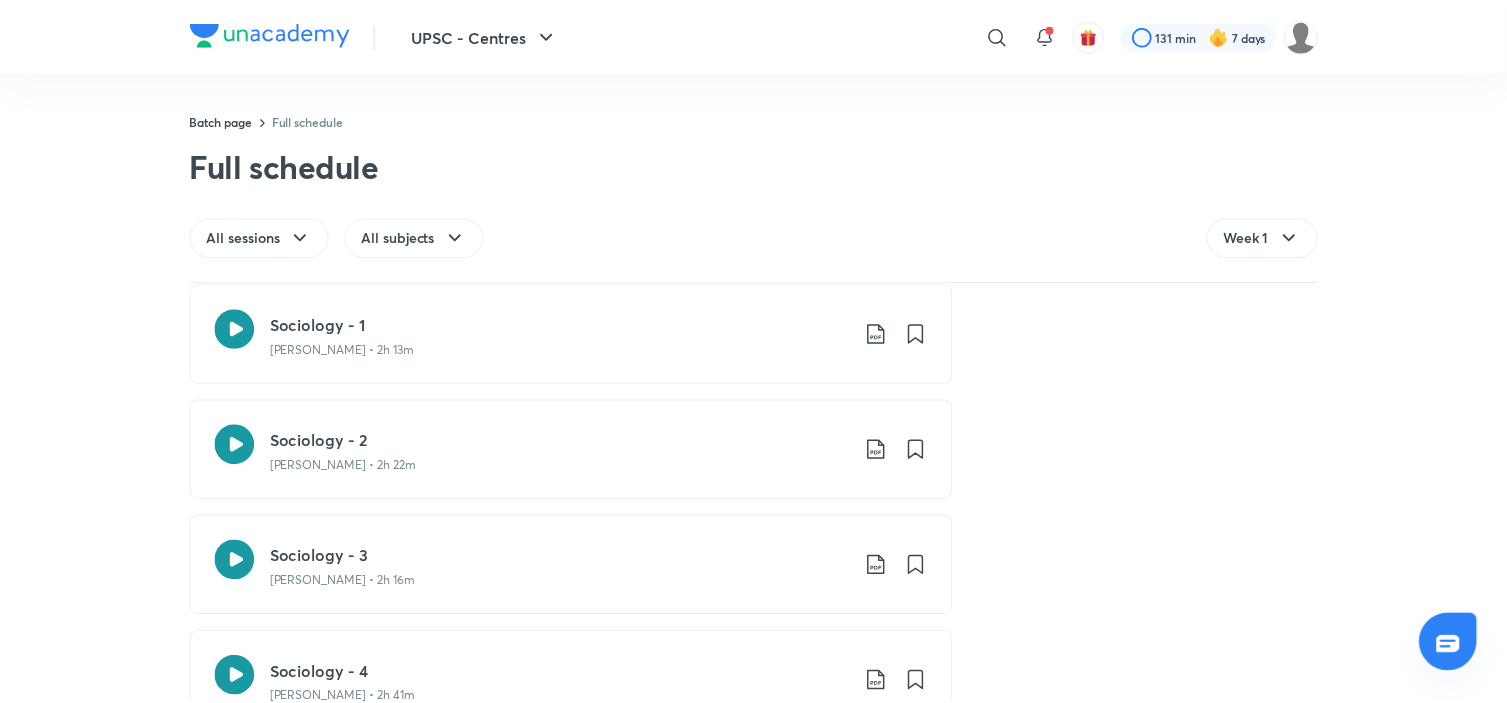 scroll, scrollTop: 0, scrollLeft: 0, axis: both 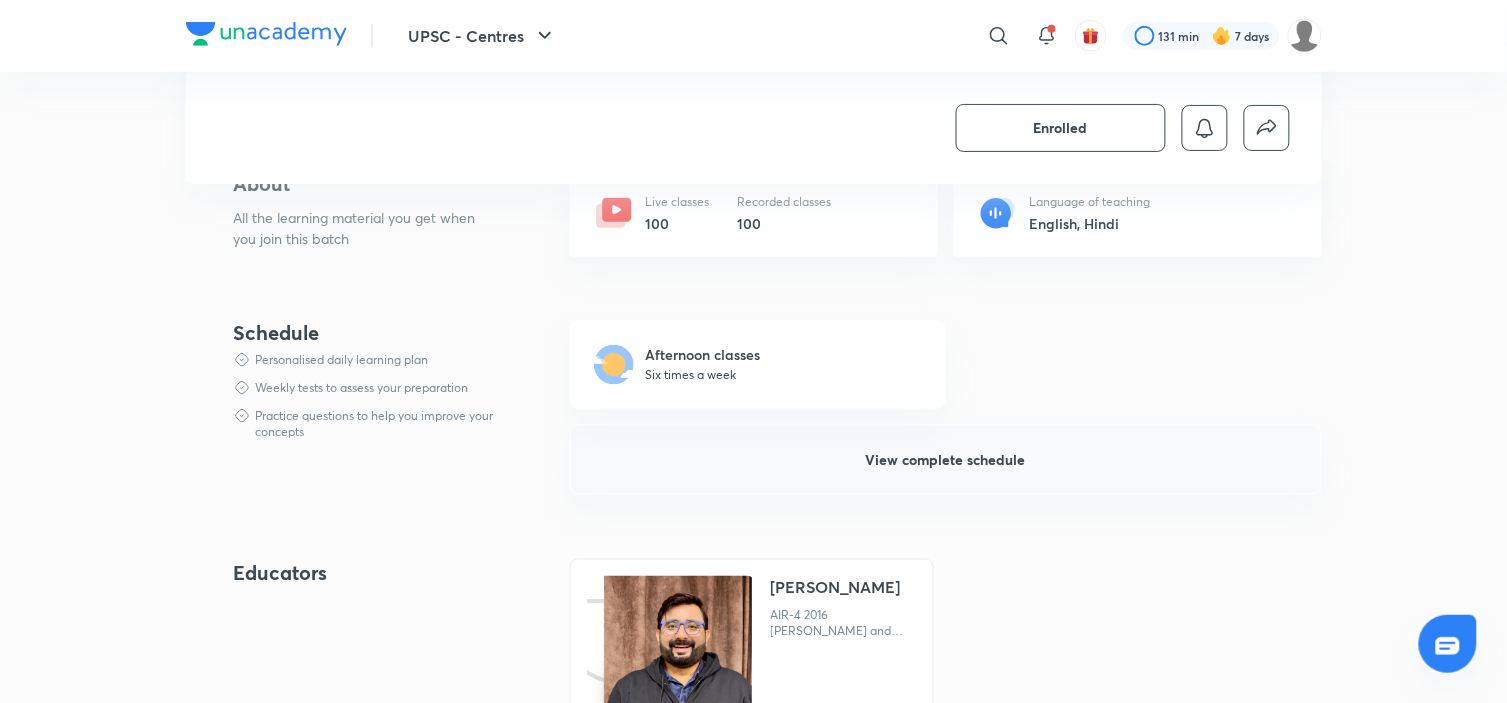 click on "View complete schedule" at bounding box center (946, 460) 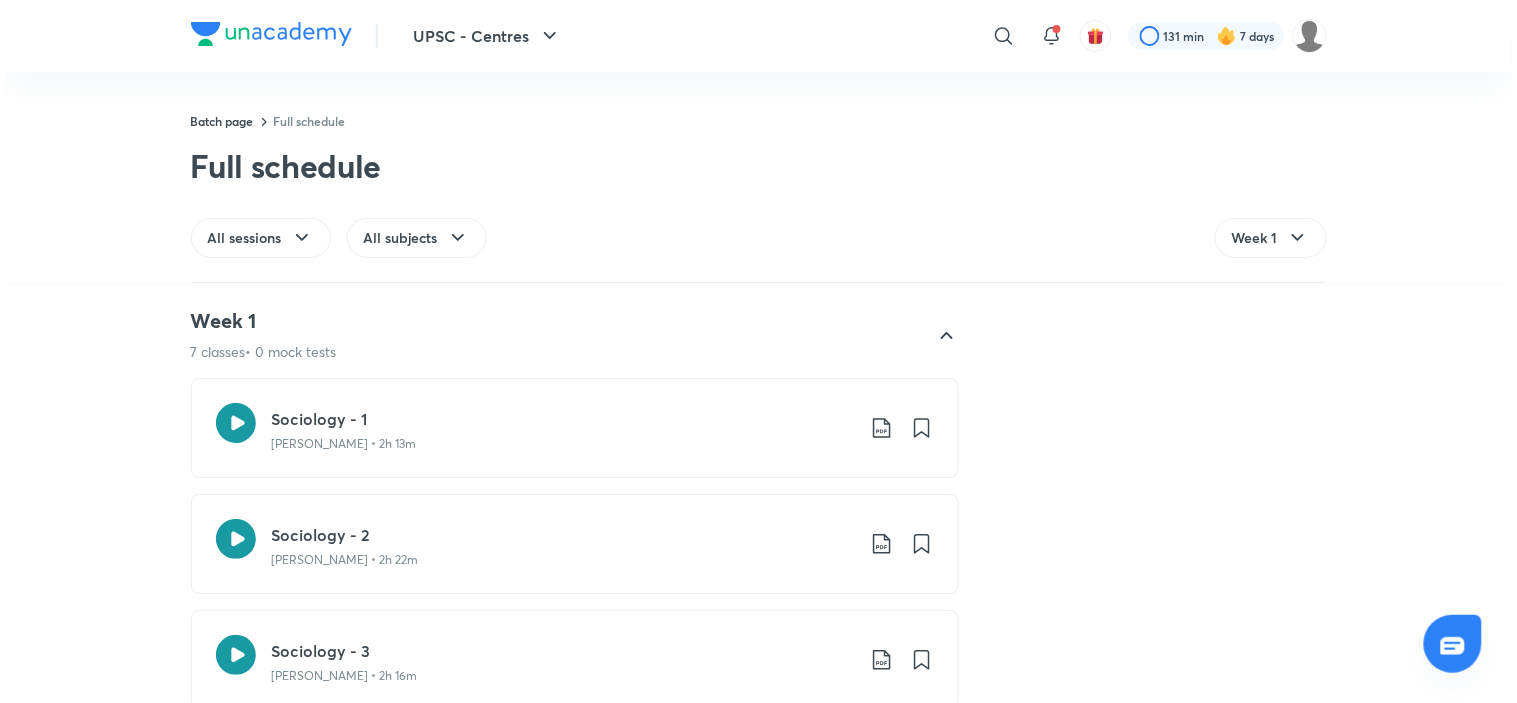scroll, scrollTop: 0, scrollLeft: 0, axis: both 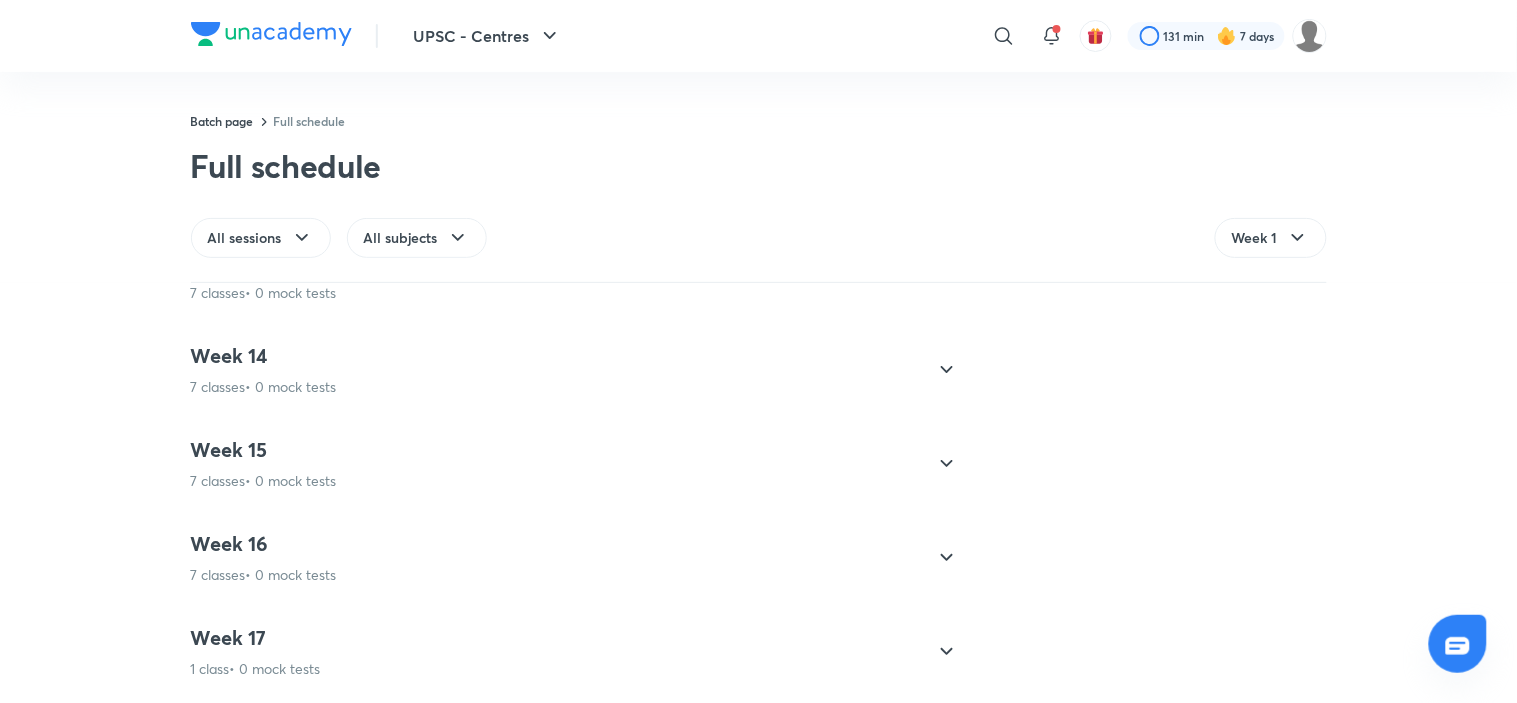 click at bounding box center (947, 652) 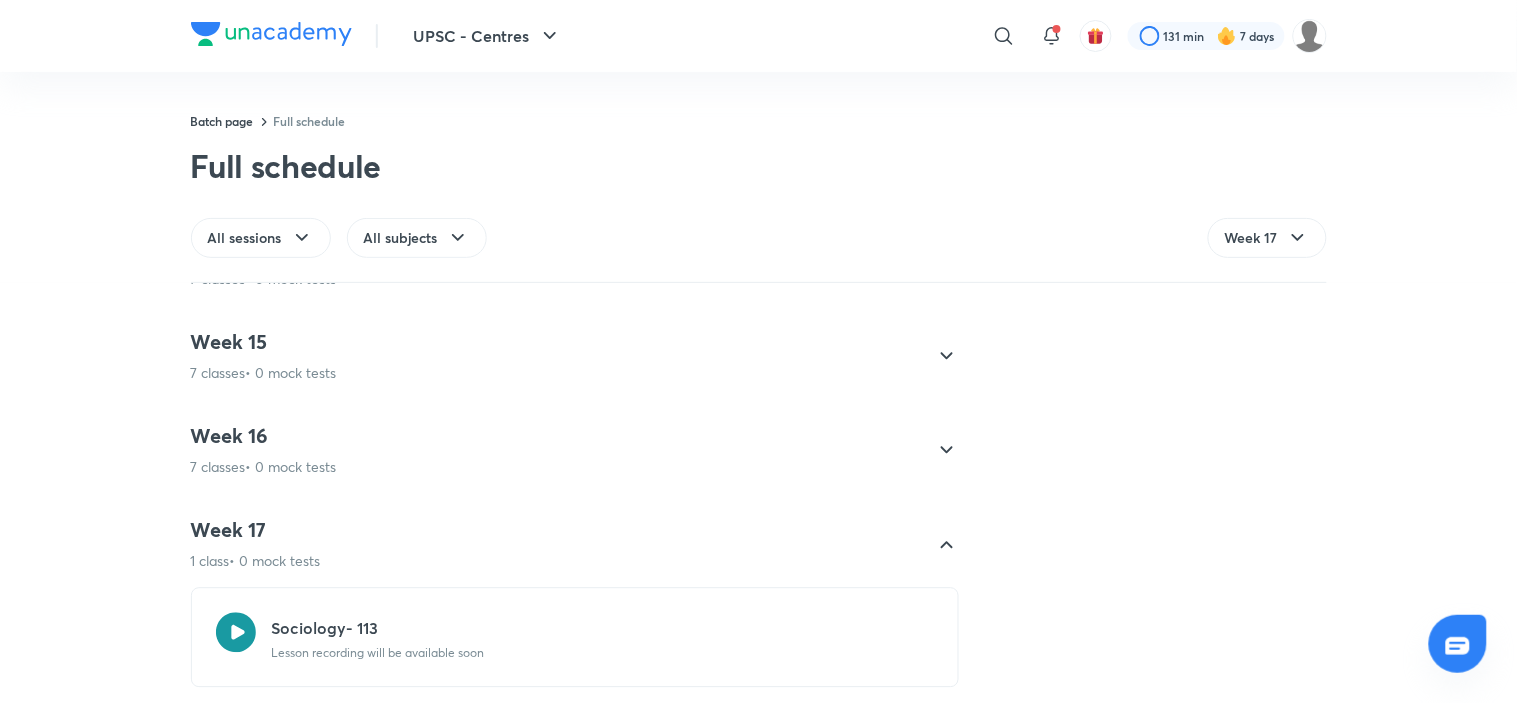scroll, scrollTop: 1311, scrollLeft: 0, axis: vertical 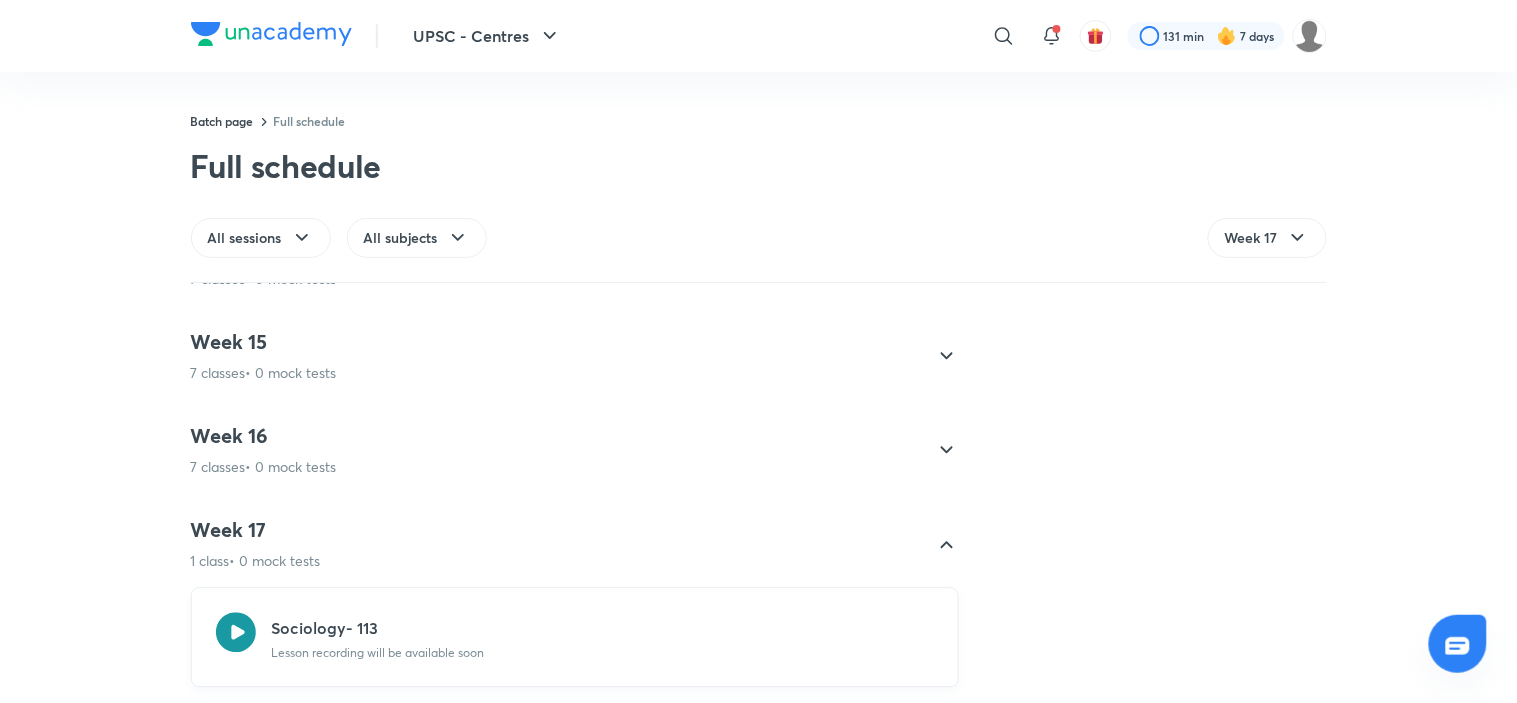 click on "Lesson recording will be available soon" at bounding box center [603, 653] 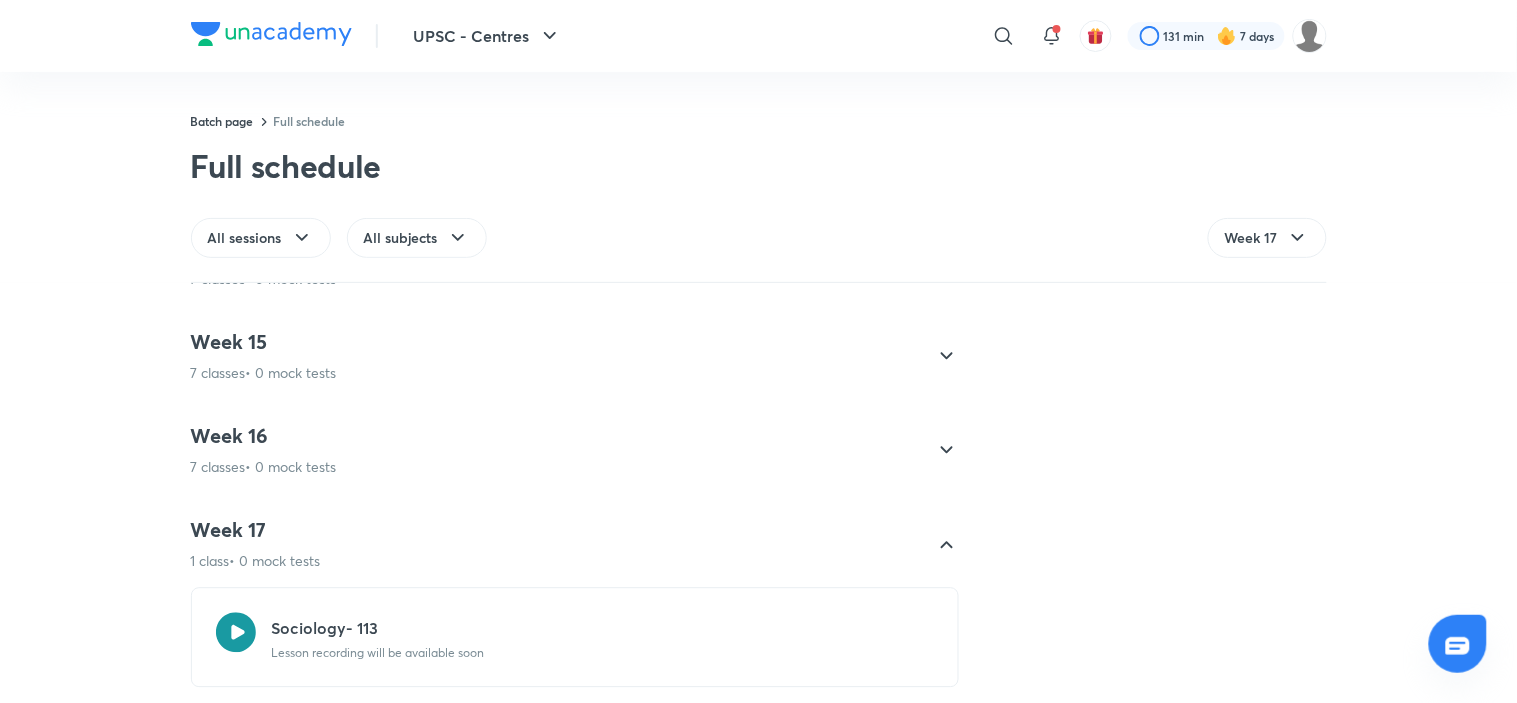 click 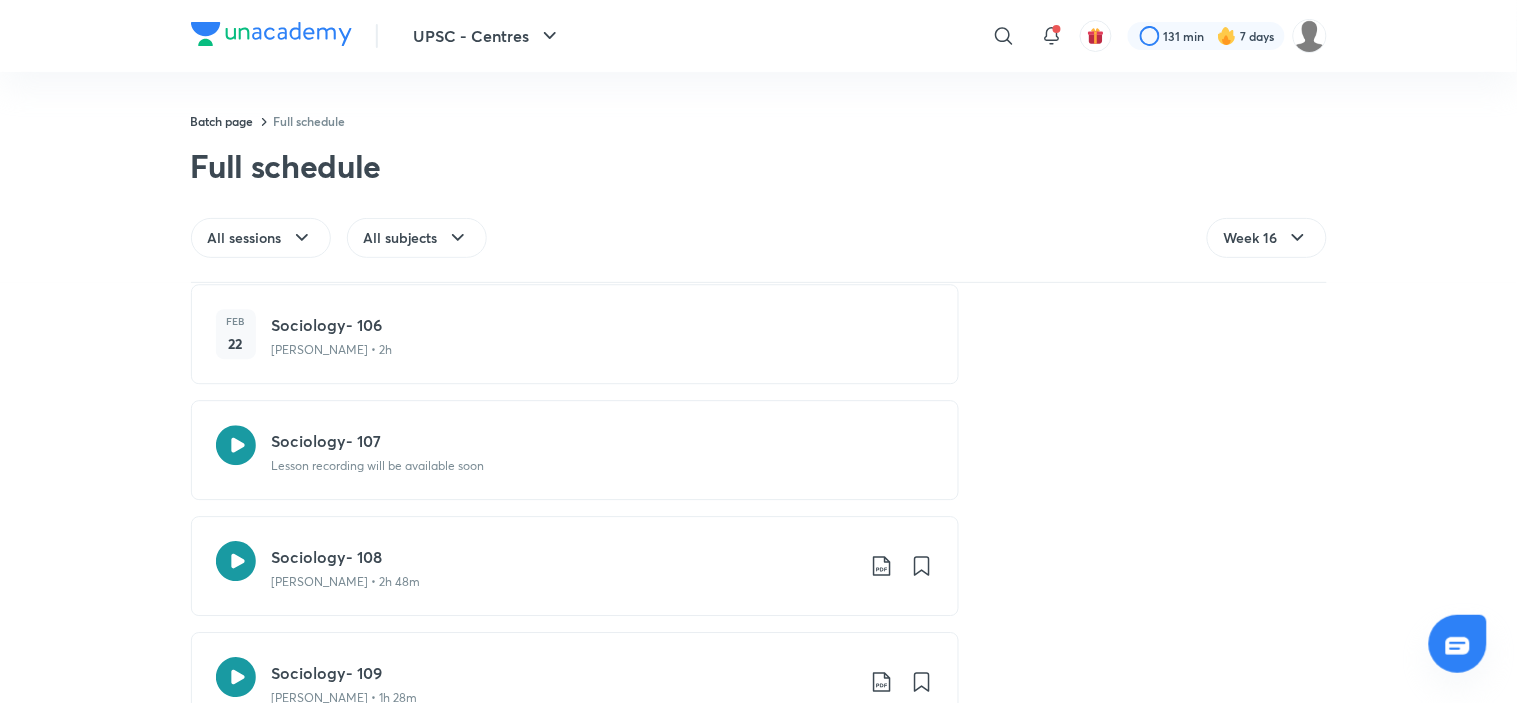 scroll, scrollTop: 1533, scrollLeft: 0, axis: vertical 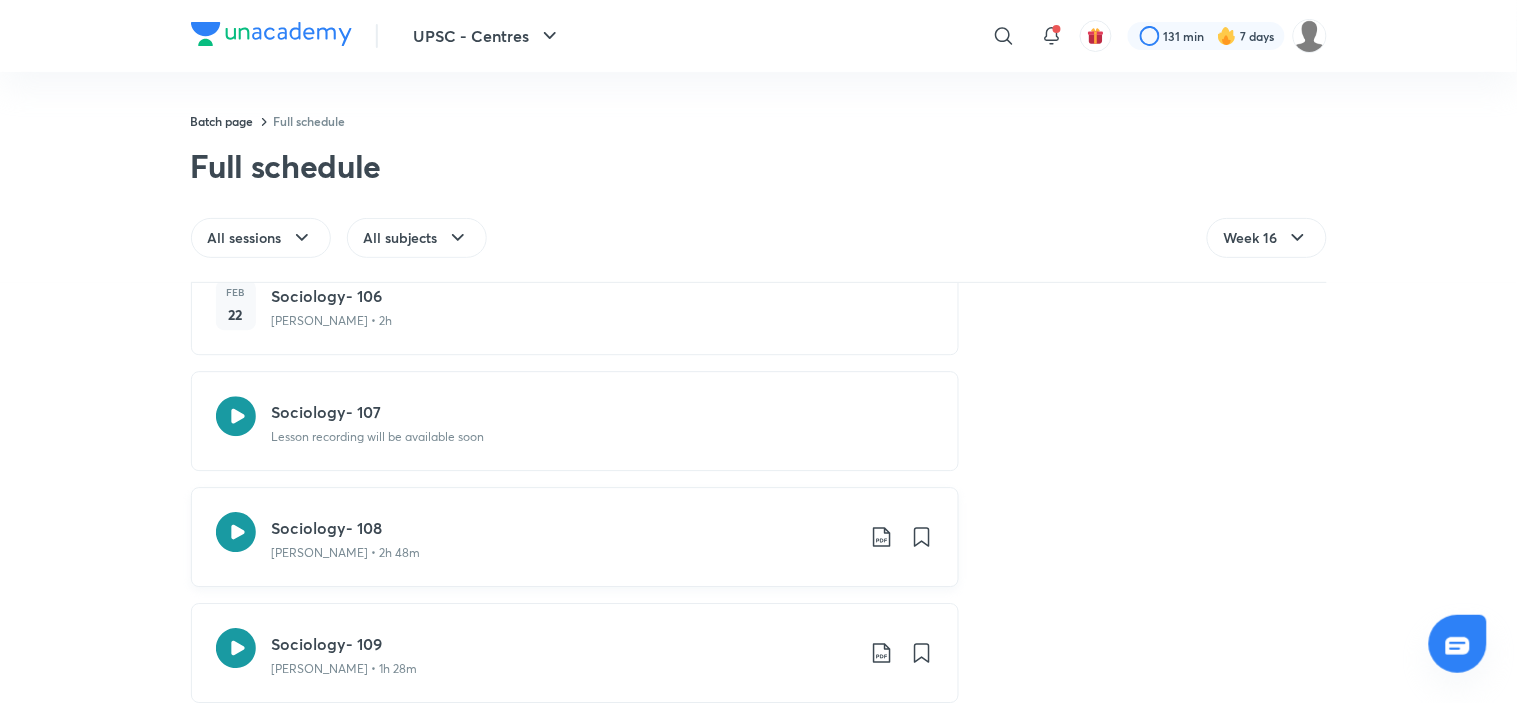 click on "Apurva Mehrotra • 2h 48m" at bounding box center (563, 553) 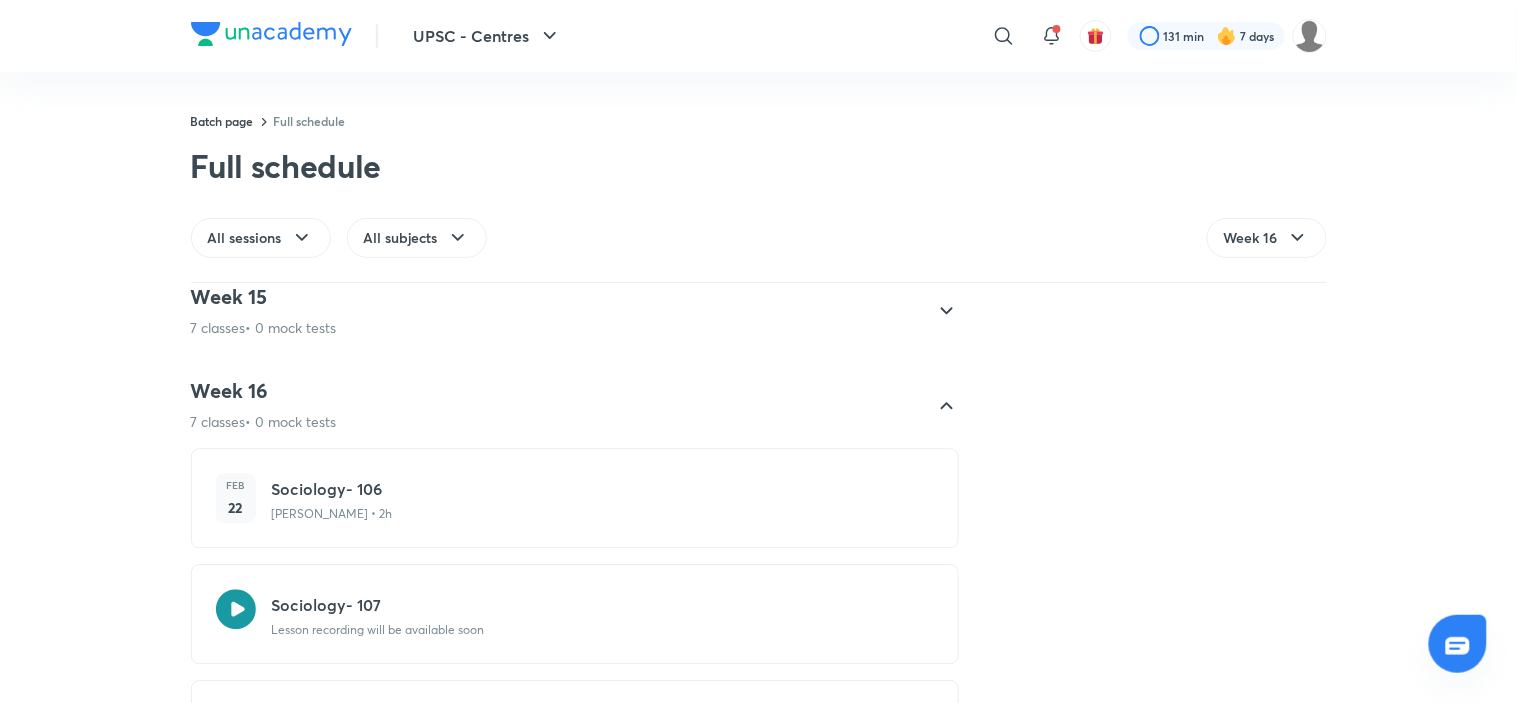 scroll, scrollTop: 1200, scrollLeft: 0, axis: vertical 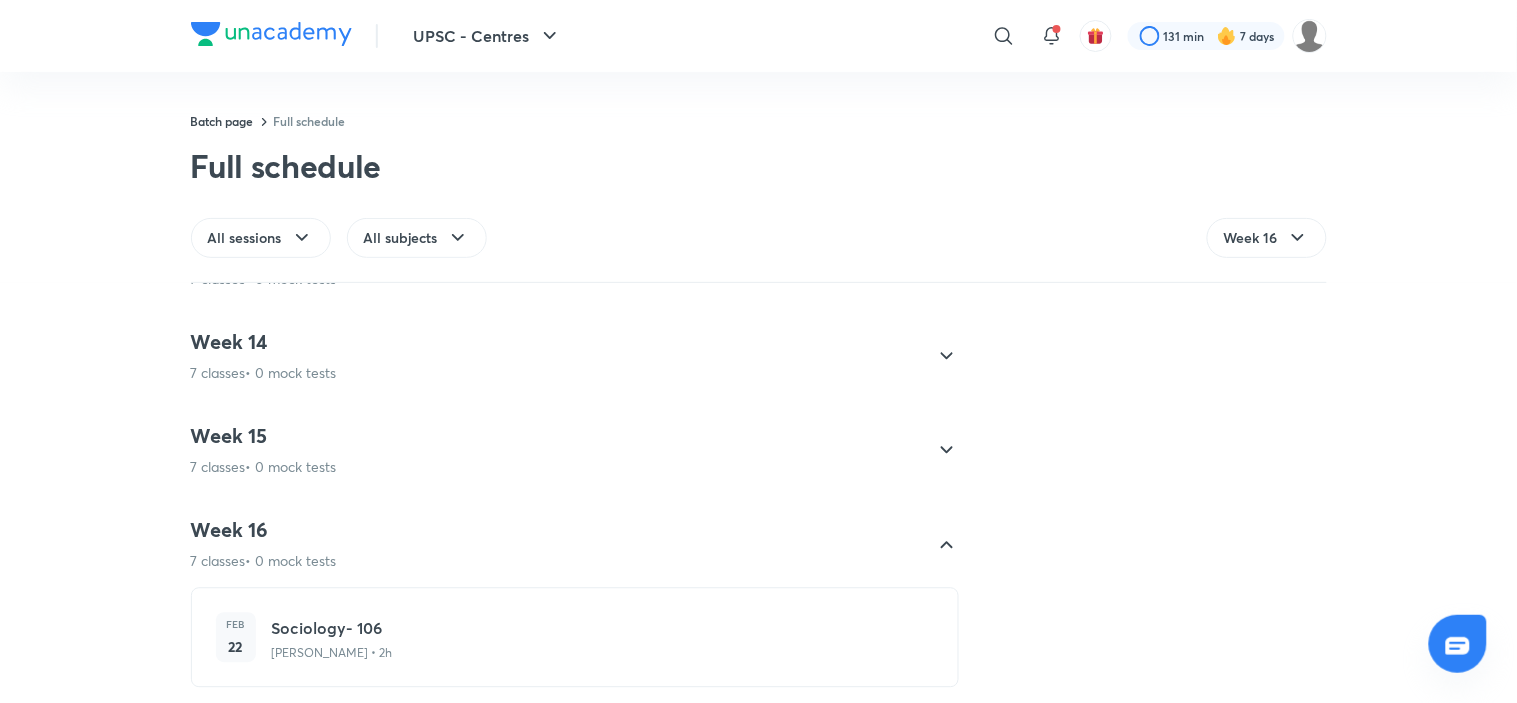click at bounding box center (271, 34) 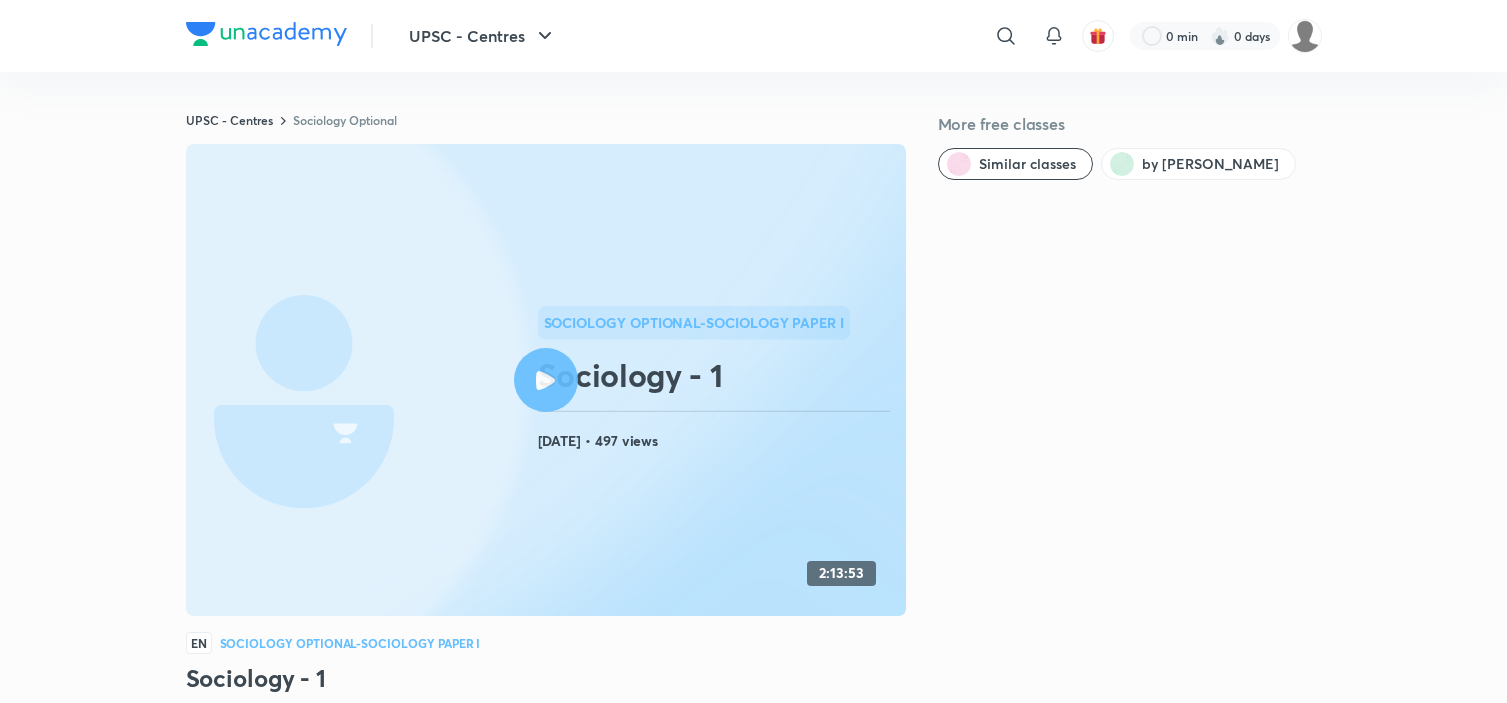 scroll, scrollTop: 0, scrollLeft: 0, axis: both 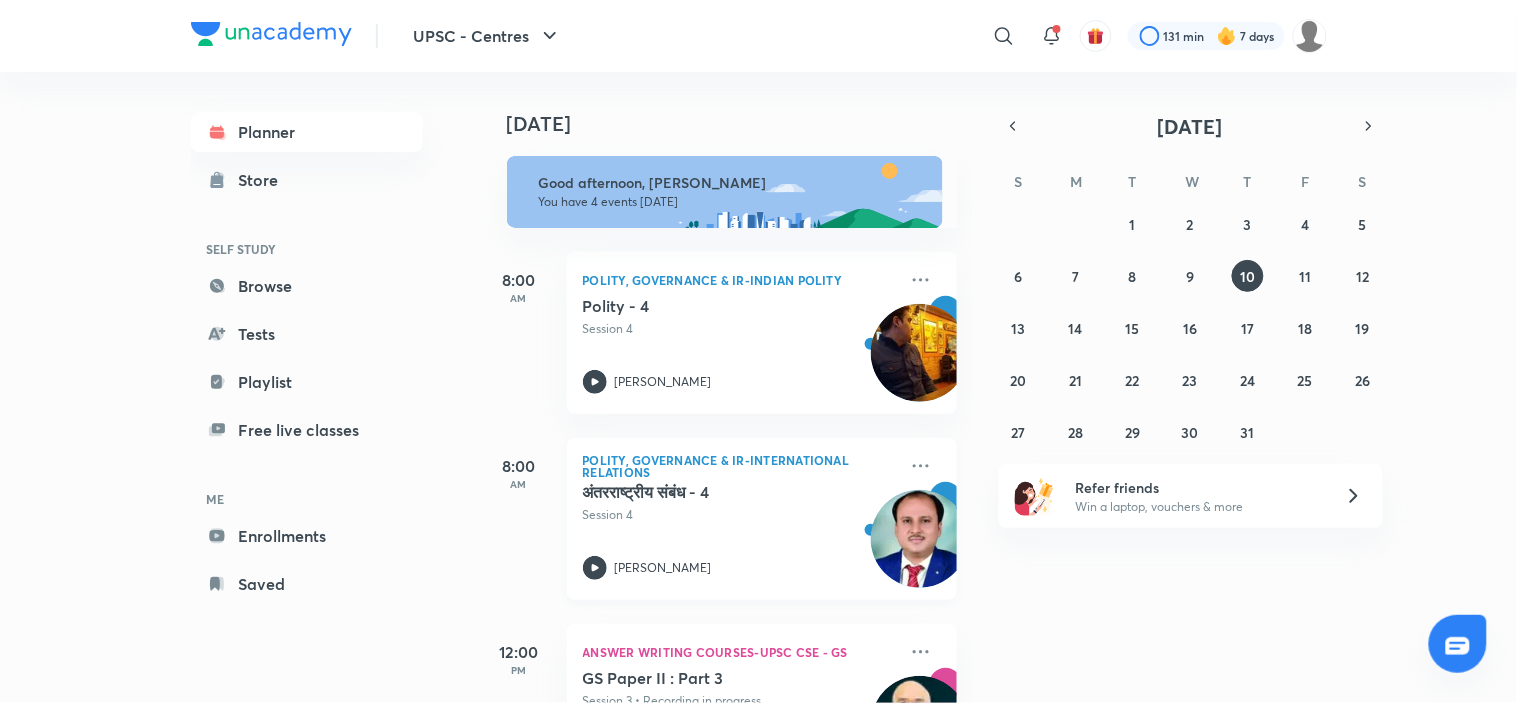 click on "अंतरराष्ट्रीय संबंध - 4" at bounding box center [707, 492] 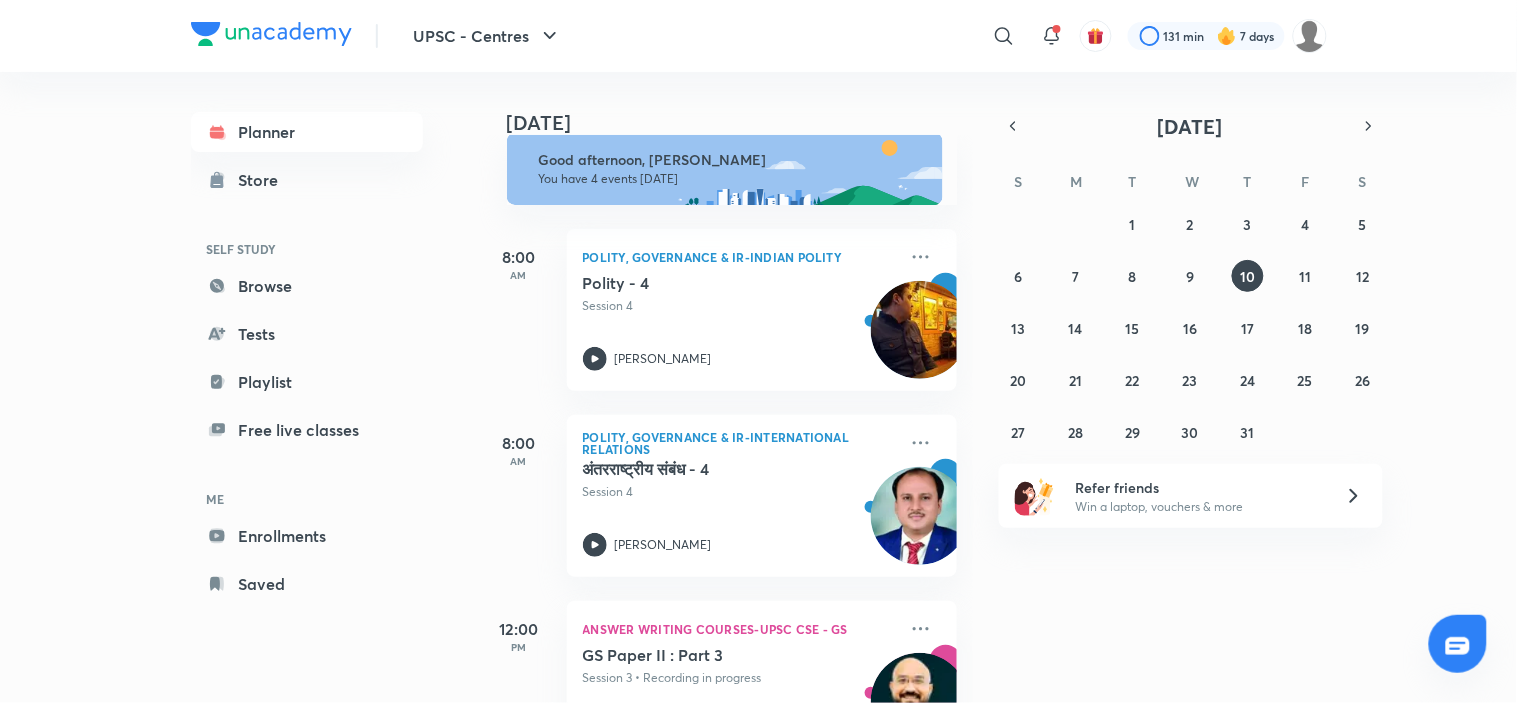 scroll, scrollTop: 0, scrollLeft: 0, axis: both 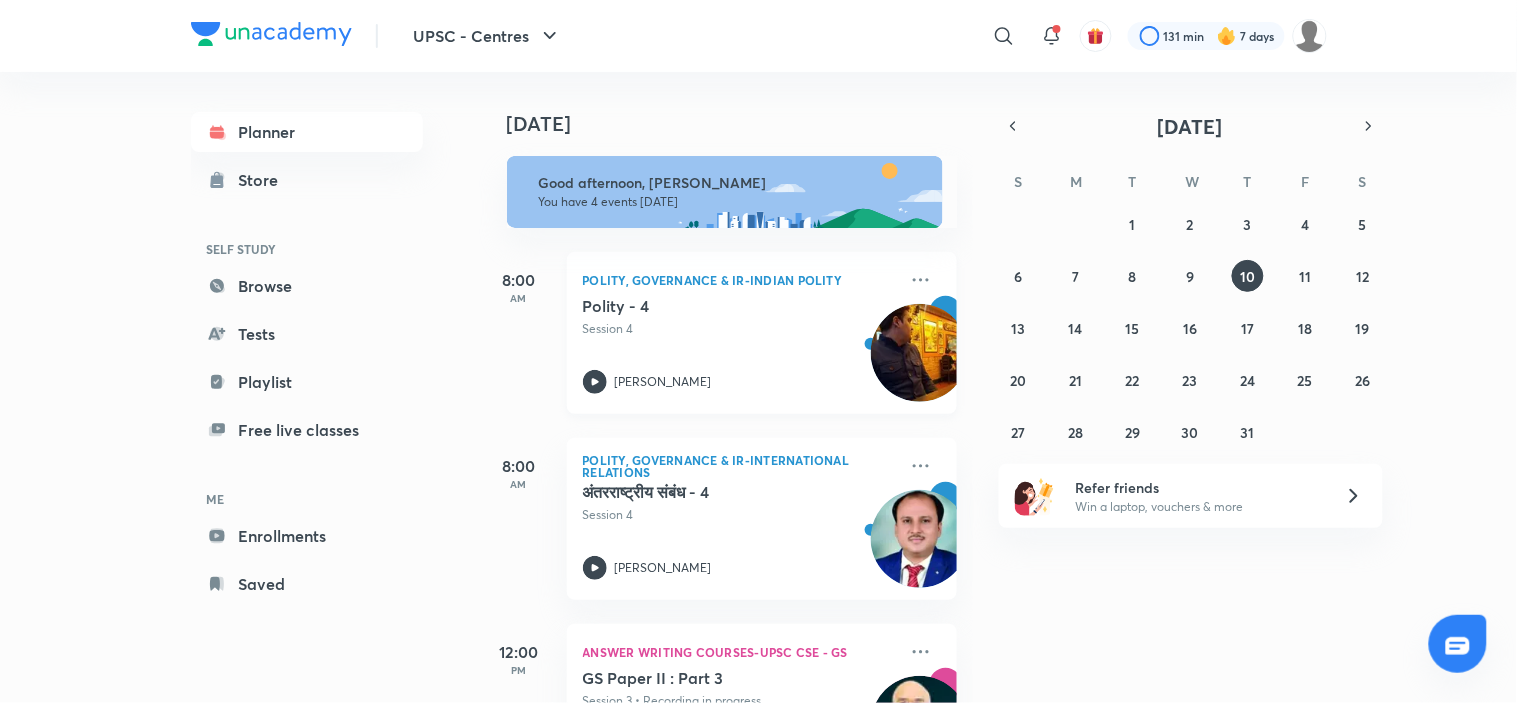 click on "Polity - 4 Session 4 [PERSON_NAME]" at bounding box center [740, 345] 